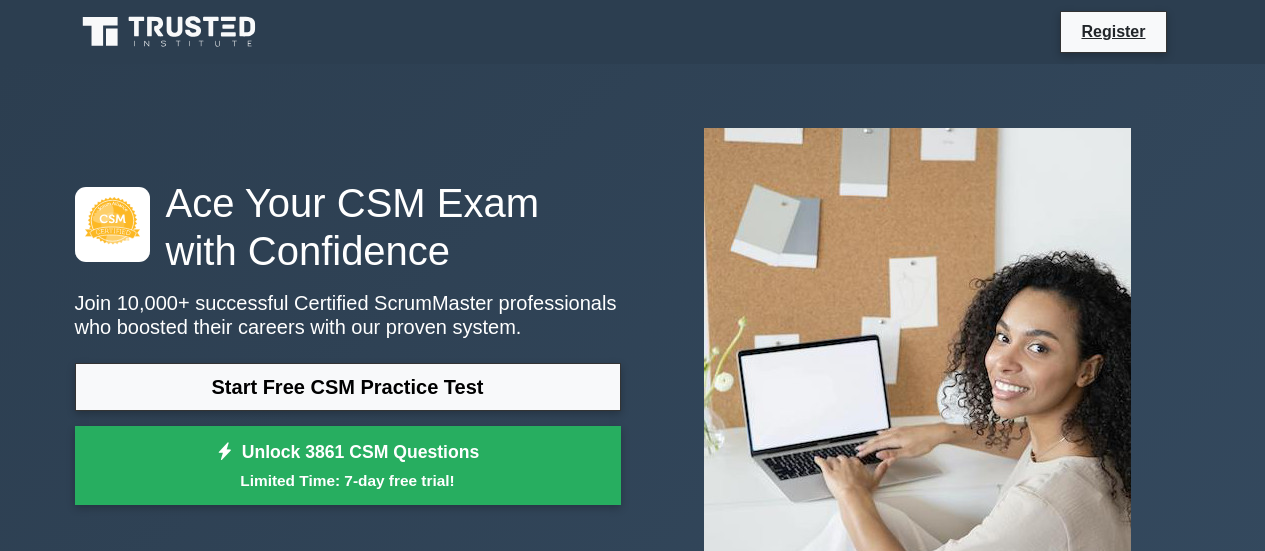 scroll, scrollTop: 0, scrollLeft: 0, axis: both 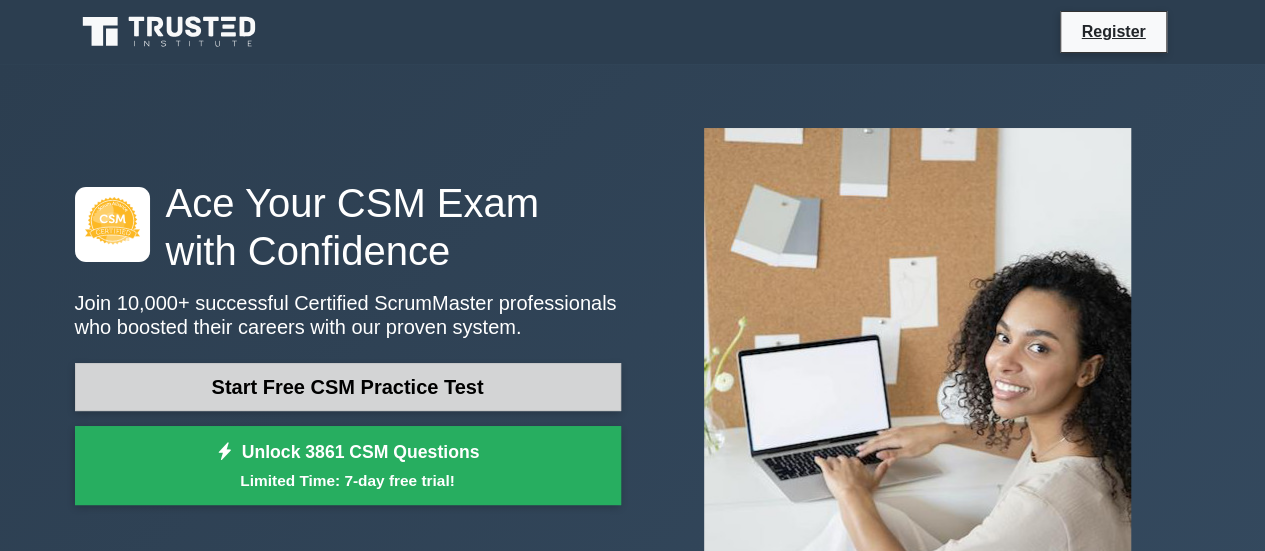 click on "Start Free CSM Practice Test" at bounding box center [348, 387] 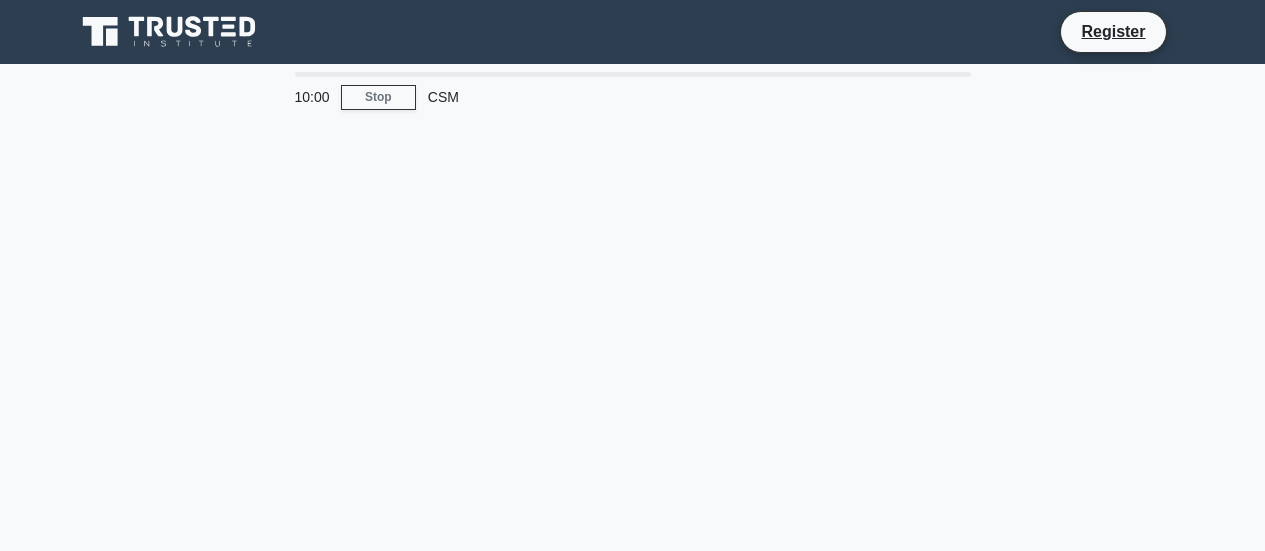 scroll, scrollTop: 0, scrollLeft: 0, axis: both 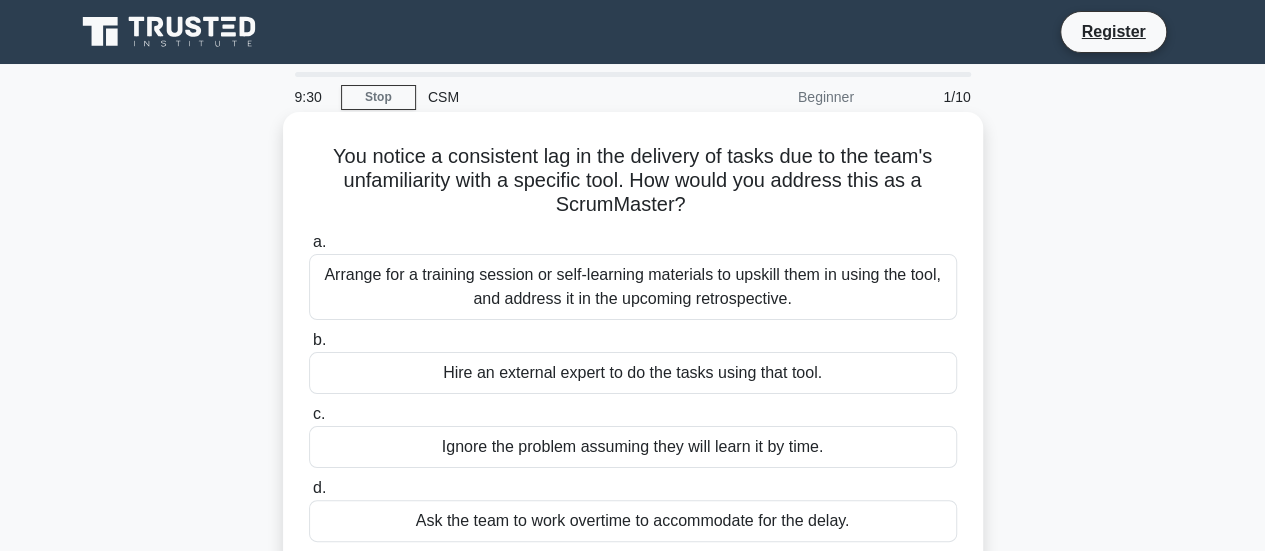 click on "Arrange for a training session or self-learning materials to upskill them in using the tool, and address it in the upcoming retrospective." at bounding box center [633, 287] 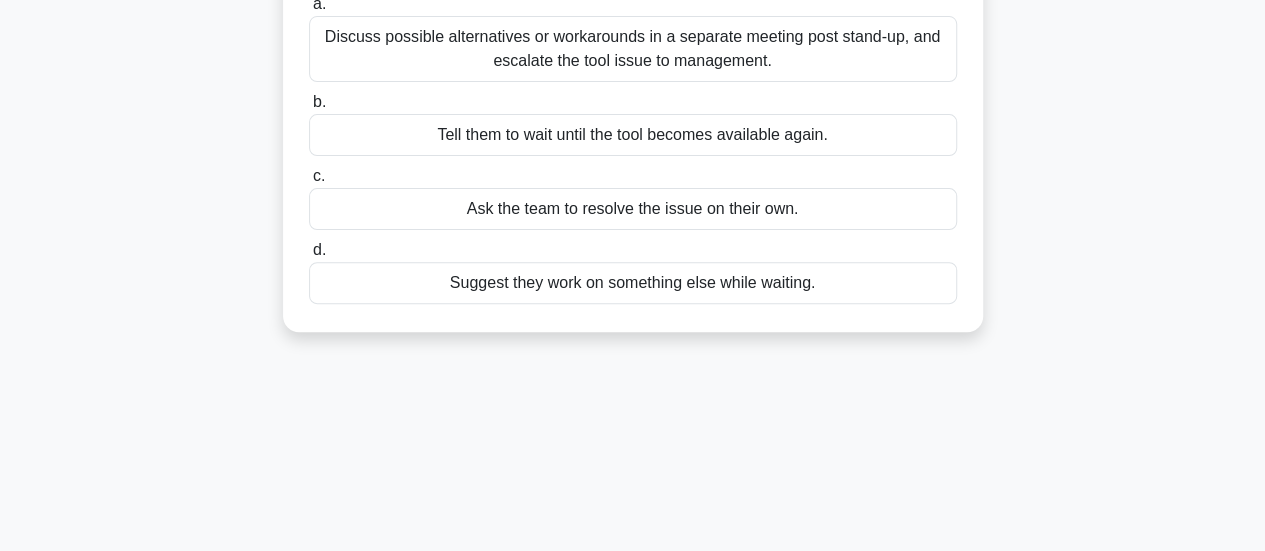 scroll, scrollTop: 0, scrollLeft: 0, axis: both 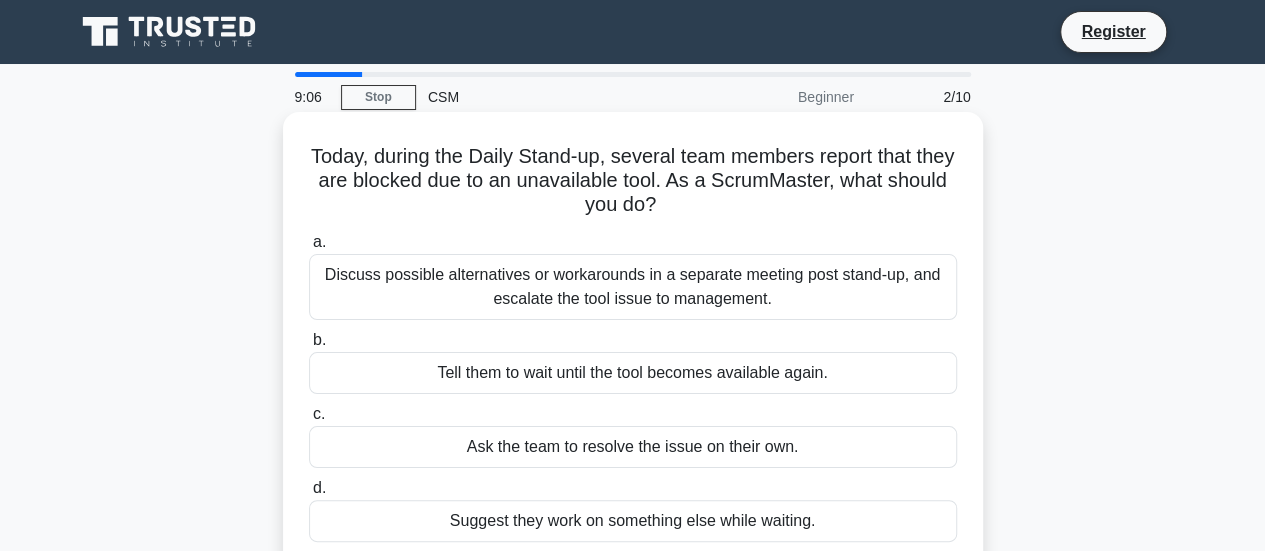 click on "Discuss possible alternatives or workarounds in a separate meeting post stand-up, and escalate the tool issue to management." at bounding box center (633, 287) 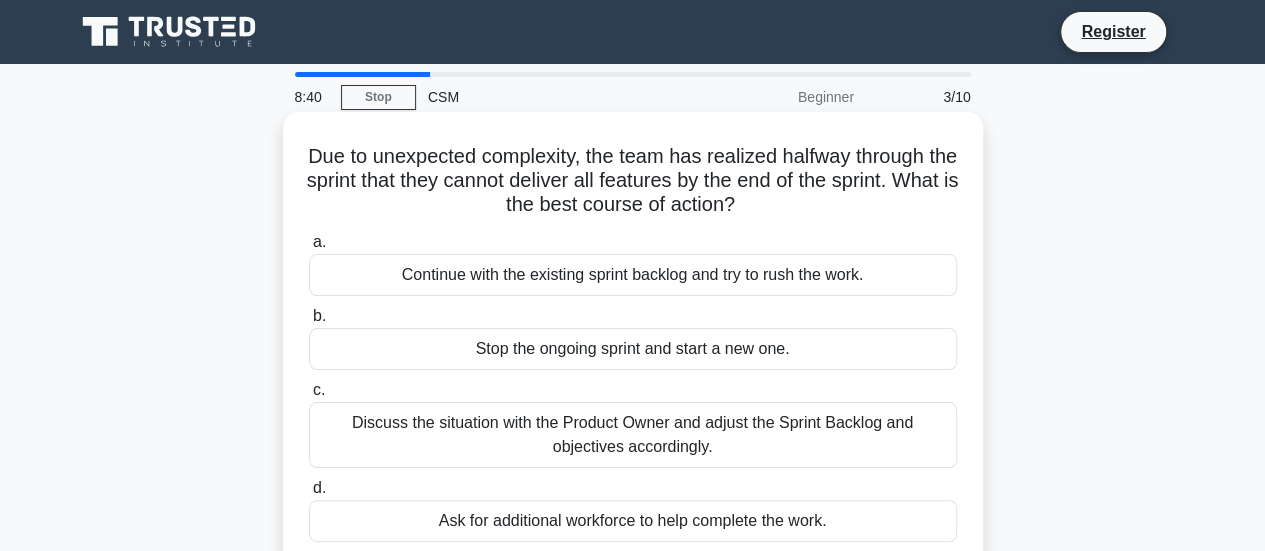 scroll, scrollTop: 100, scrollLeft: 0, axis: vertical 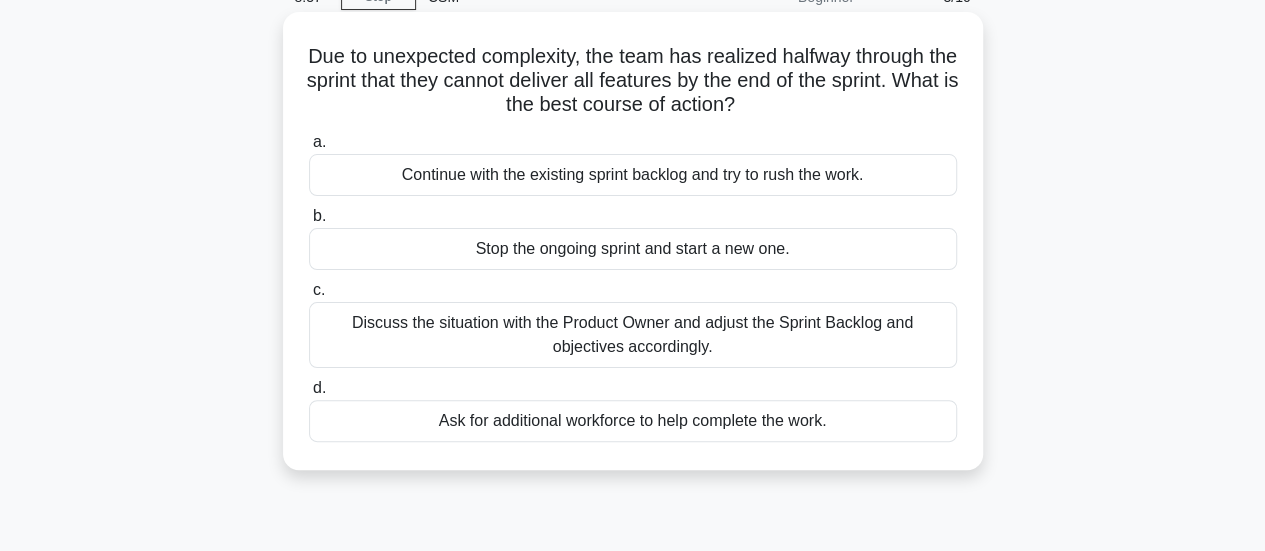 click on "Discuss the situation with the Product Owner and adjust the Sprint Backlog and objectives accordingly." at bounding box center [633, 335] 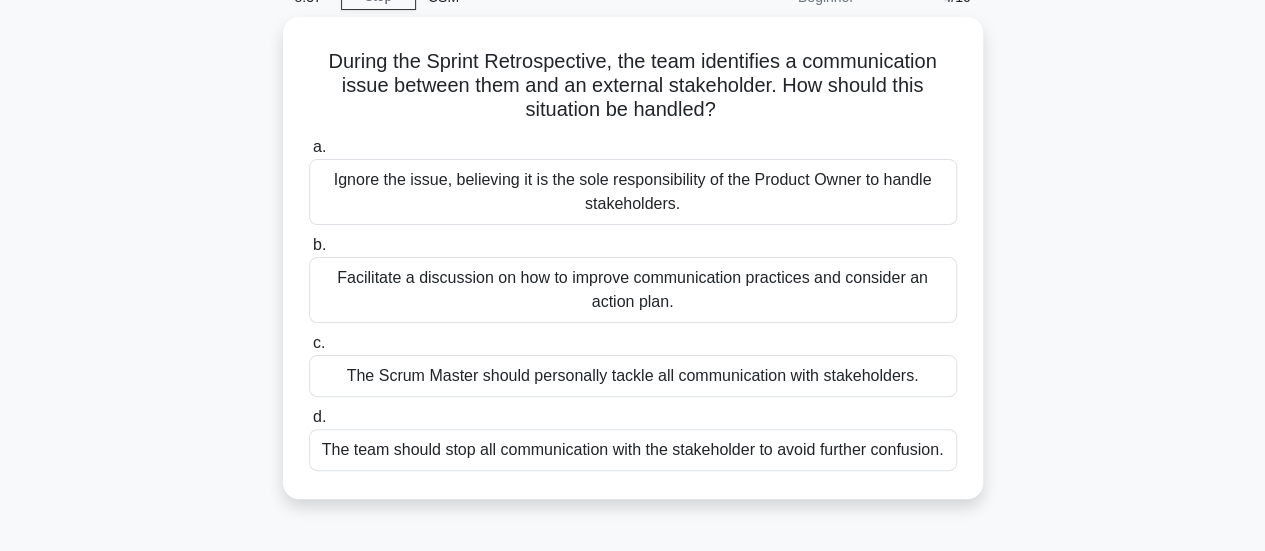 scroll, scrollTop: 0, scrollLeft: 0, axis: both 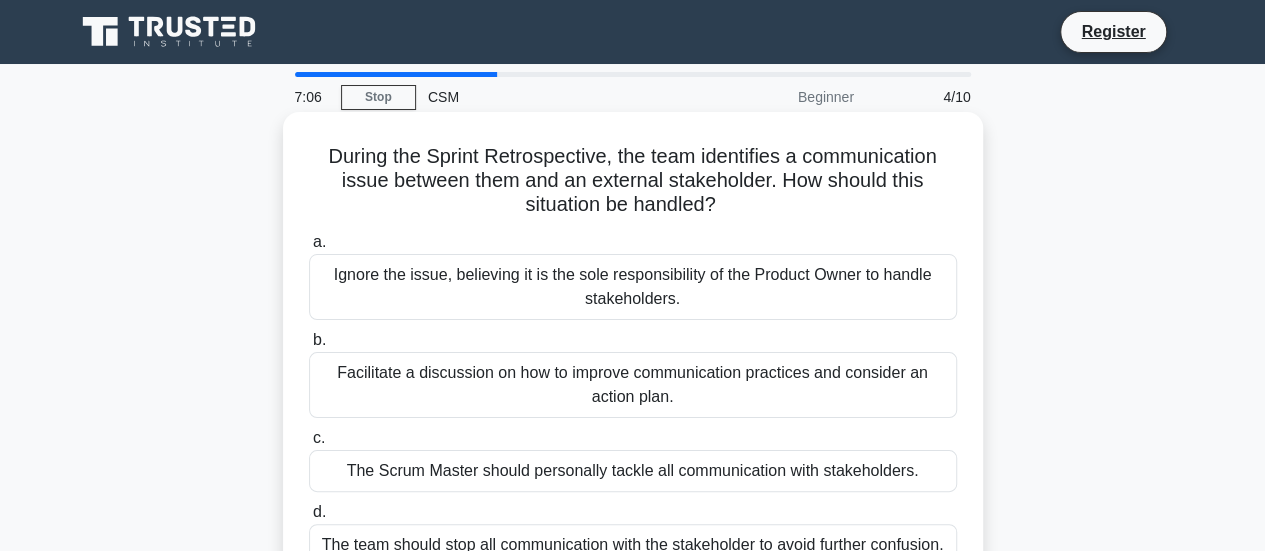 click on "Facilitate a discussion on how to improve communication practices and consider an action plan." at bounding box center [633, 385] 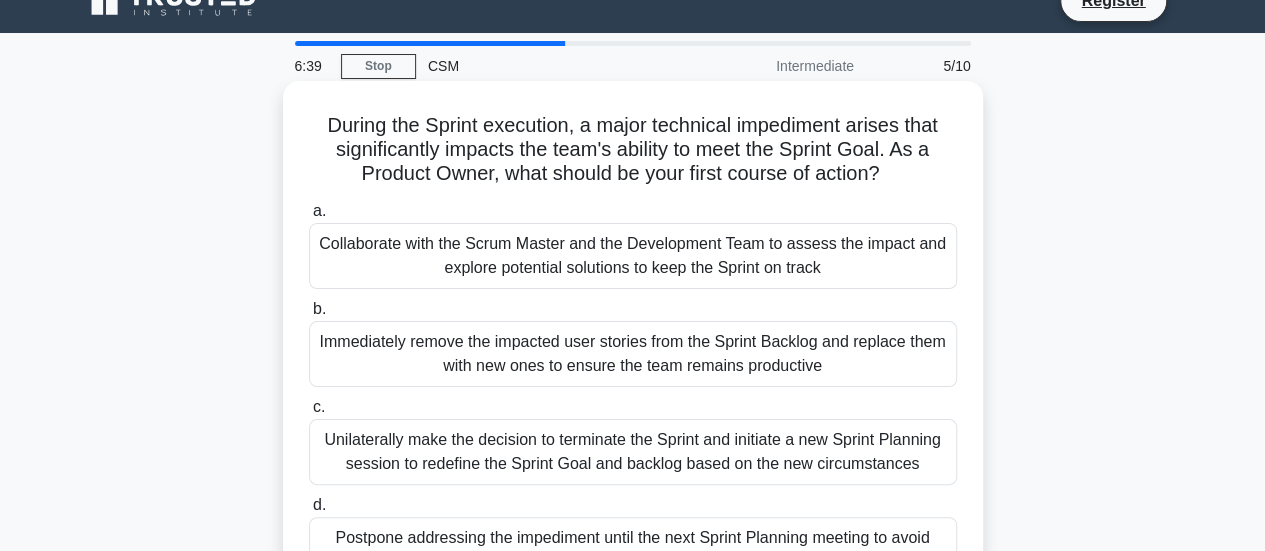 scroll, scrollTop: 0, scrollLeft: 0, axis: both 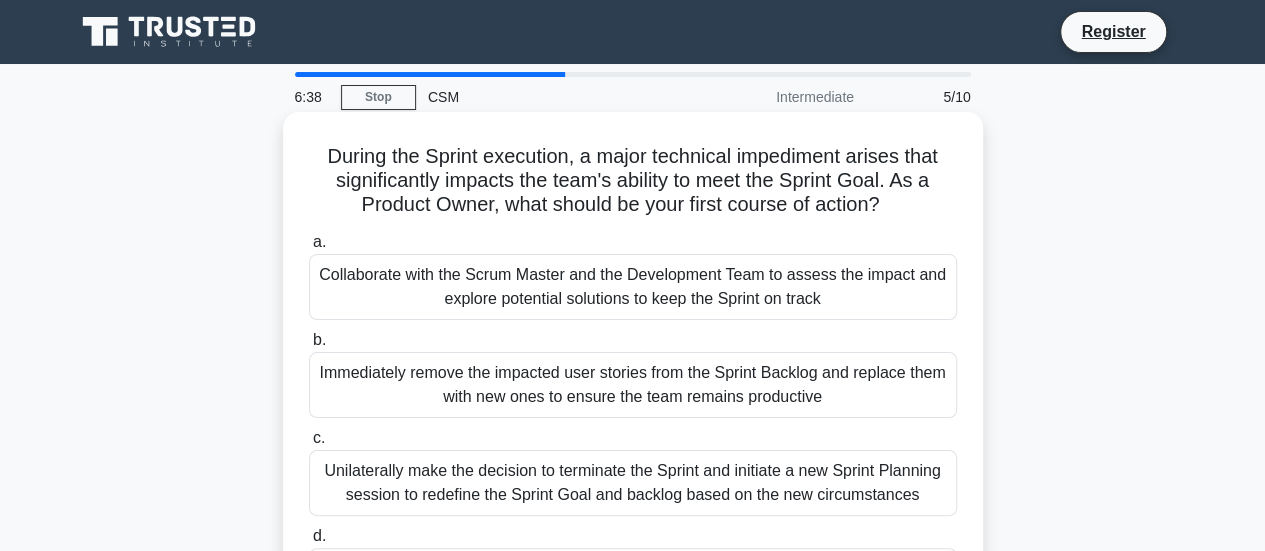 click on "Collaborate with the Scrum Master and the Development Team to assess the impact and explore potential solutions to keep the Sprint on track" at bounding box center (633, 287) 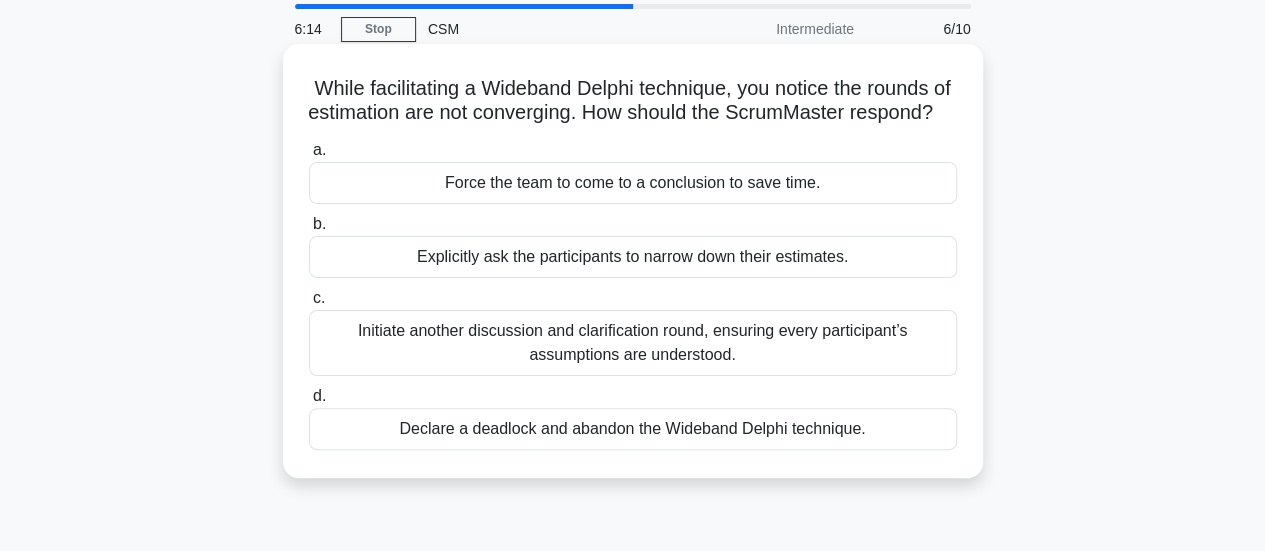 scroll, scrollTop: 100, scrollLeft: 0, axis: vertical 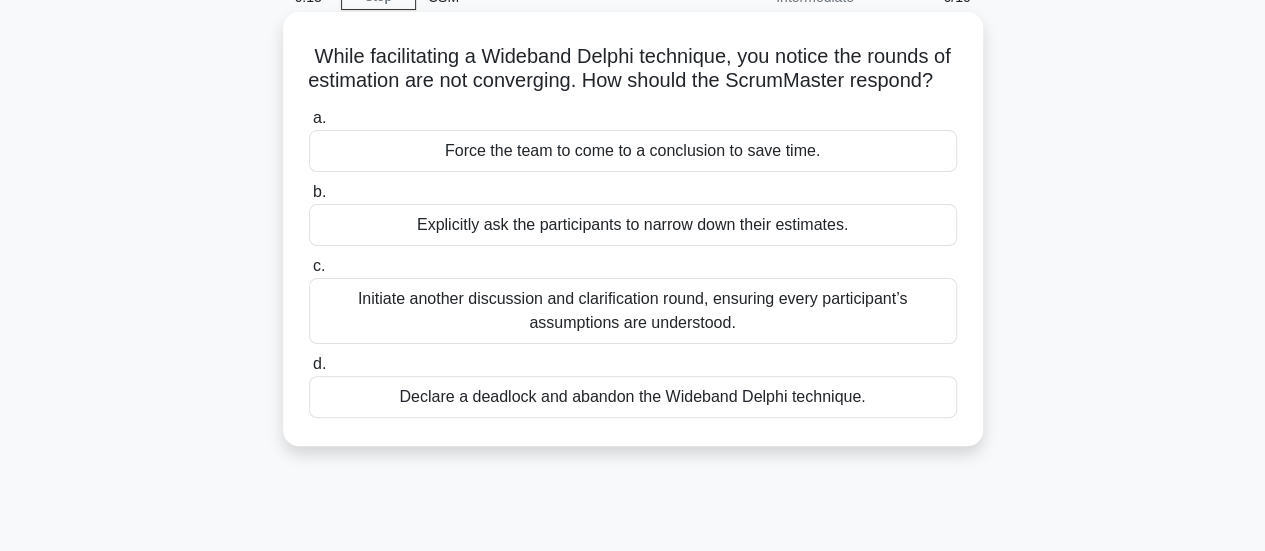 click on "Initiate another discussion and clarification round, ensuring every participant’s assumptions are understood." at bounding box center [633, 311] 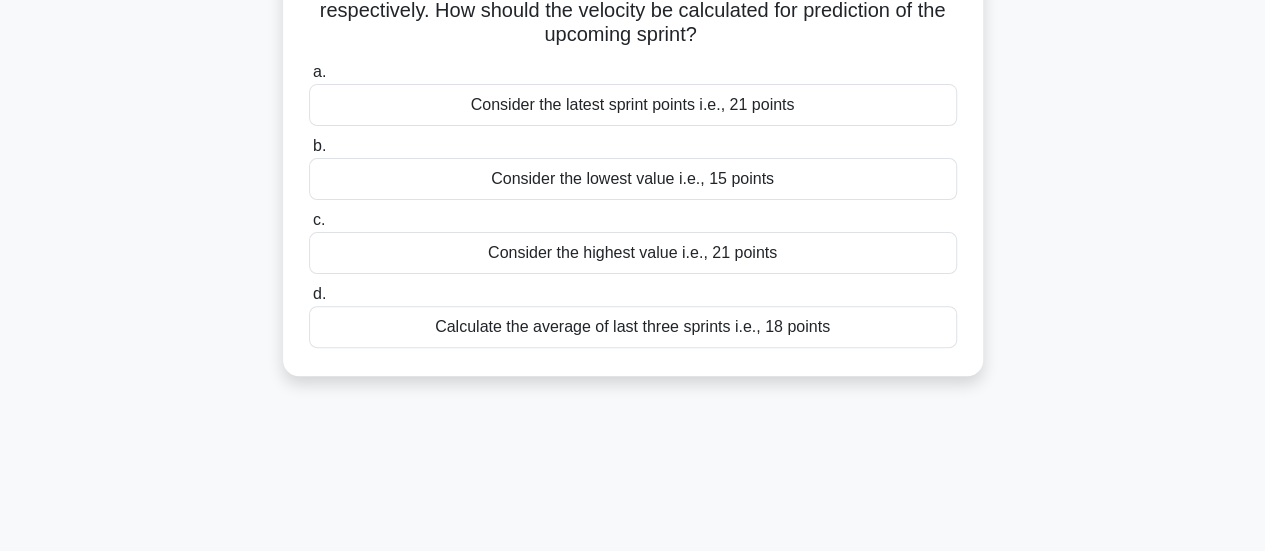 scroll, scrollTop: 200, scrollLeft: 0, axis: vertical 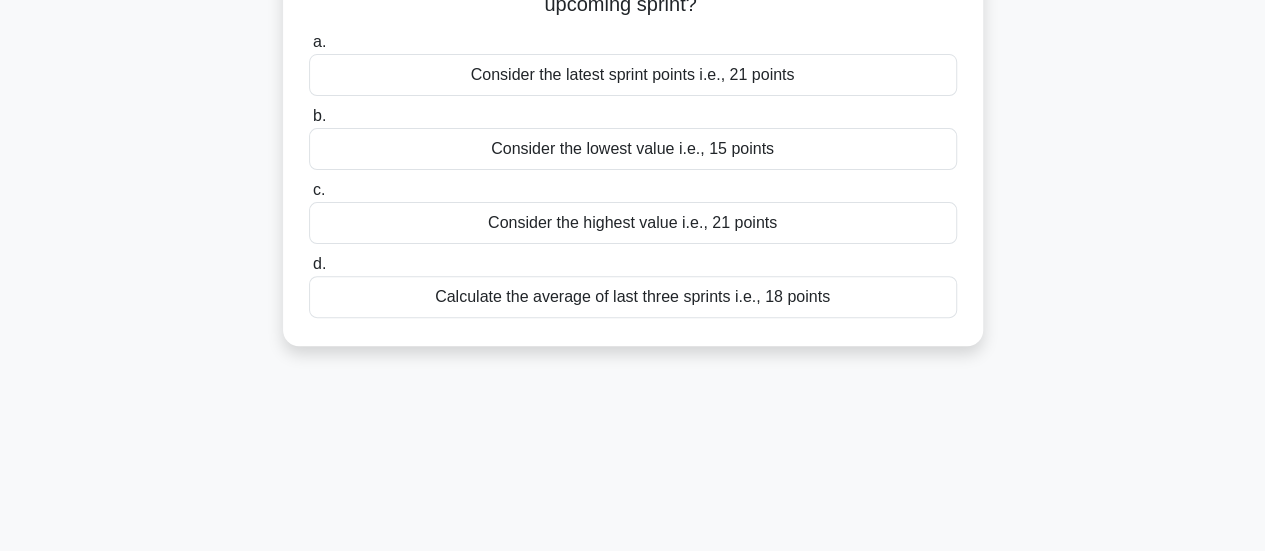 click on "Calculate the average of last three sprints i.e., 18 points" at bounding box center [633, 297] 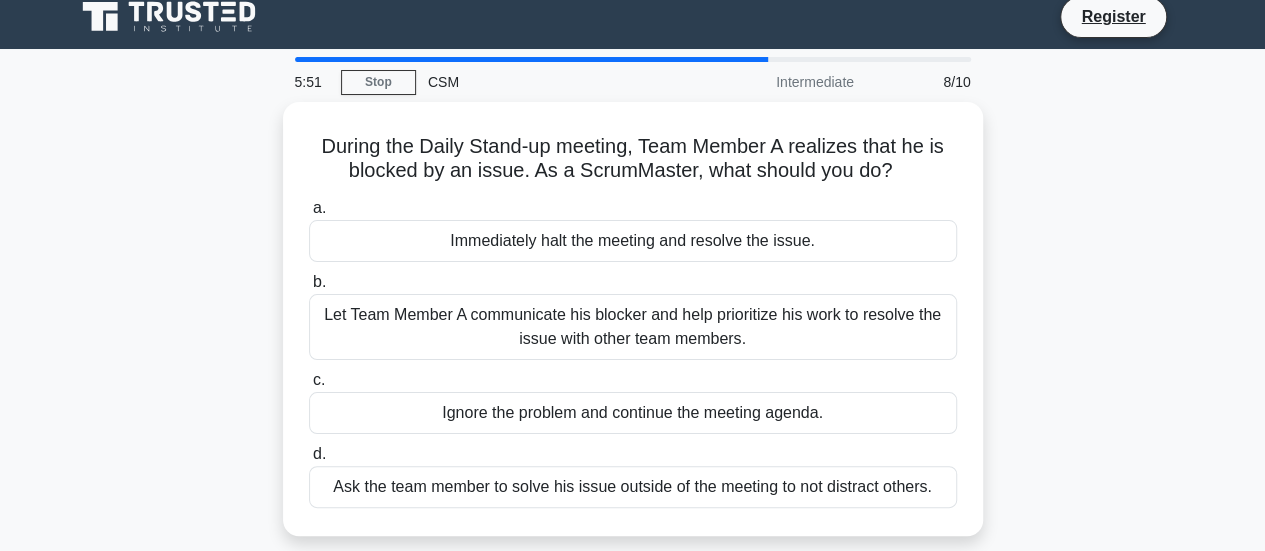 scroll, scrollTop: 0, scrollLeft: 0, axis: both 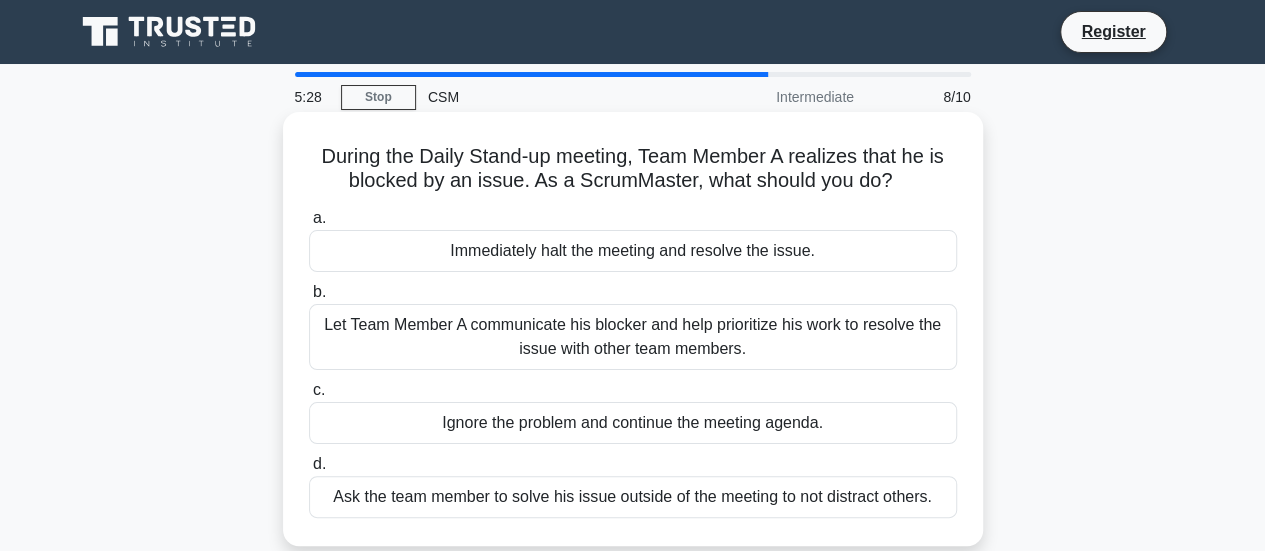 click on "Let Team Member A communicate his blocker and help prioritize his work to resolve the issue with other team members." at bounding box center (633, 337) 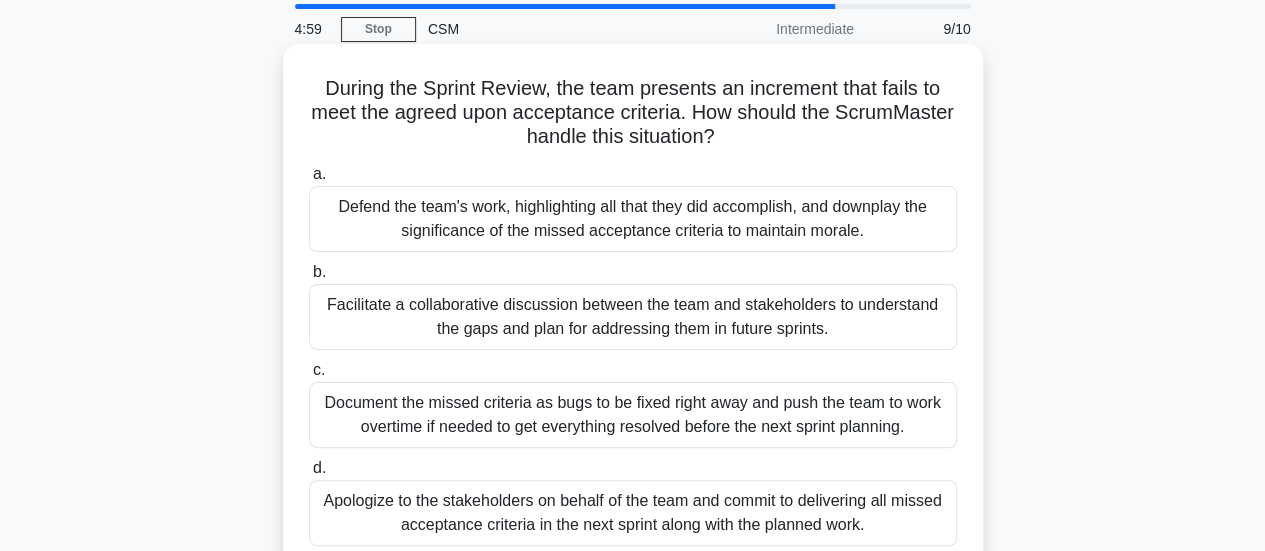 scroll, scrollTop: 100, scrollLeft: 0, axis: vertical 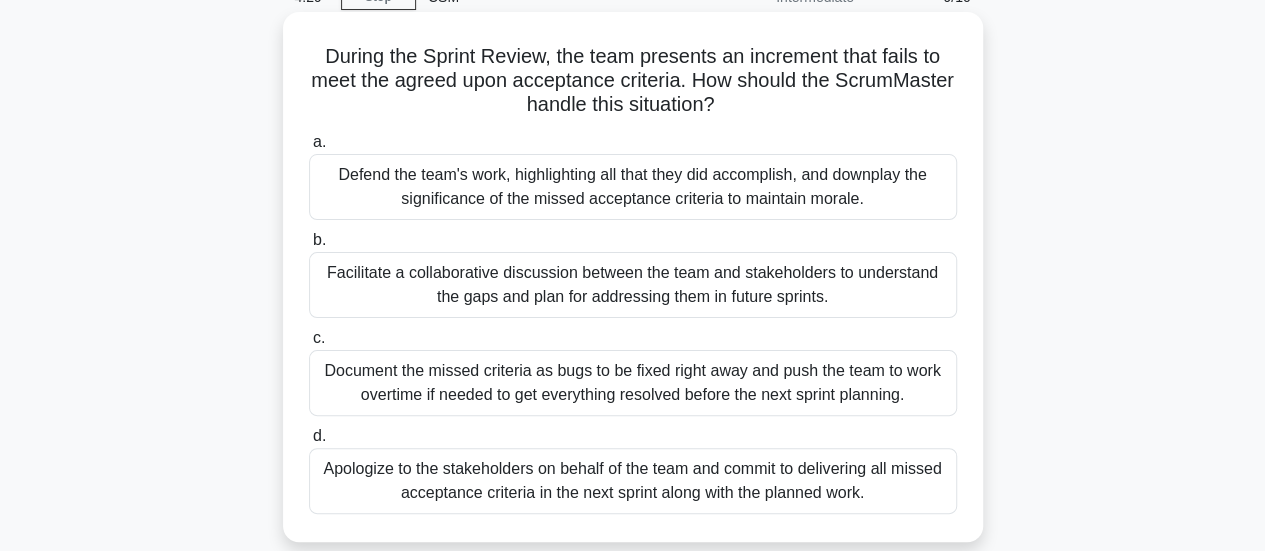 click on "Facilitate a collaborative discussion between the team and stakeholders to understand the gaps and plan for addressing them in future sprints." at bounding box center (633, 285) 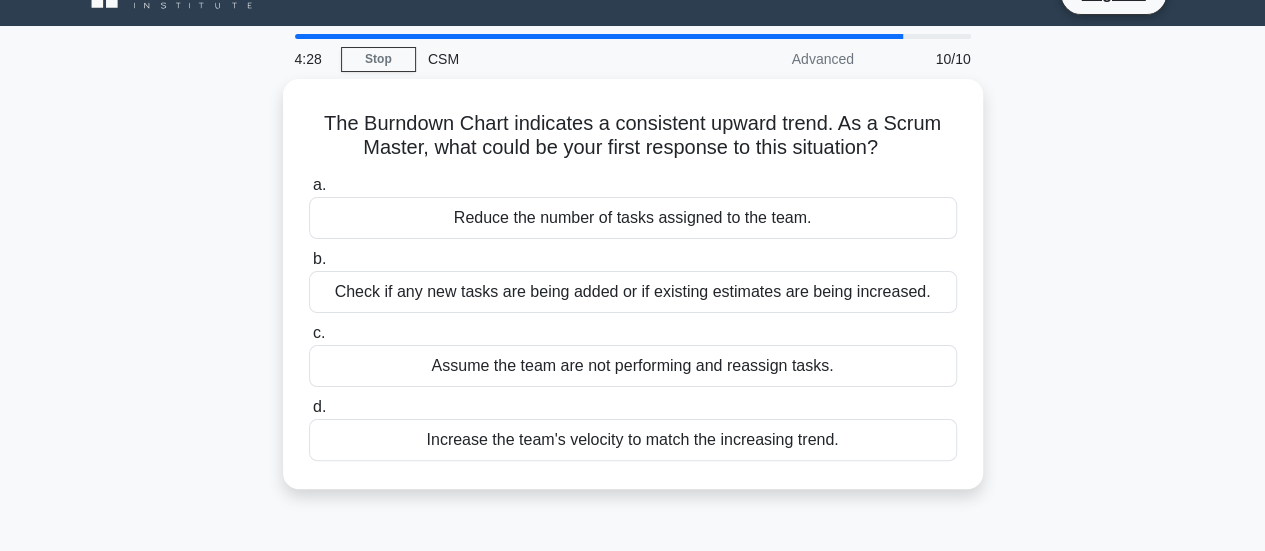 scroll, scrollTop: 0, scrollLeft: 0, axis: both 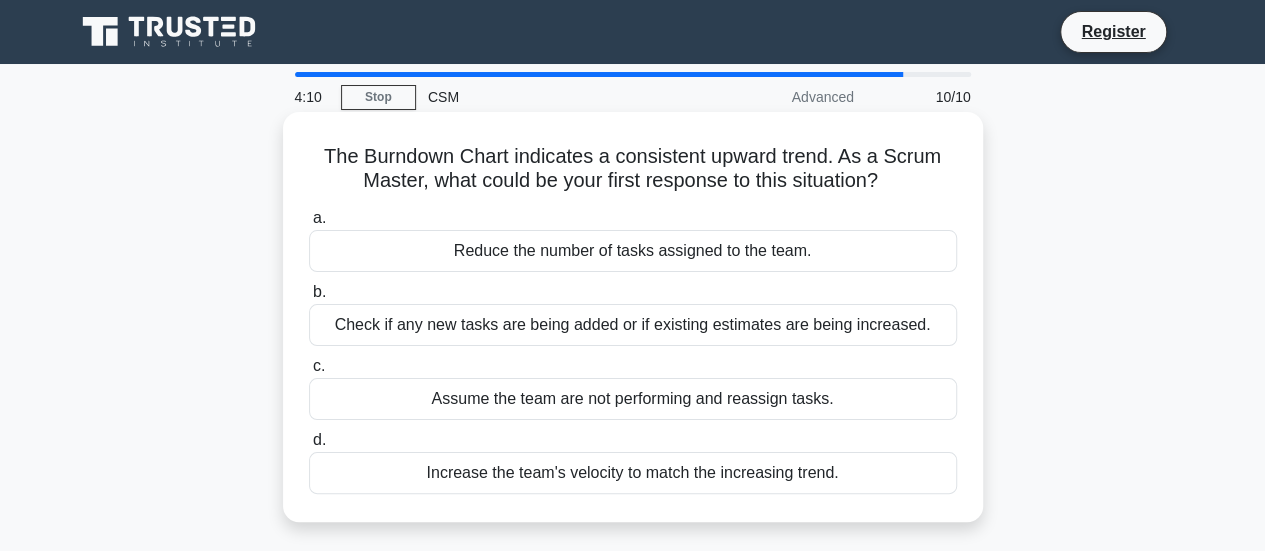 click on "Check if any new tasks are being added or if existing estimates are being increased." at bounding box center (633, 325) 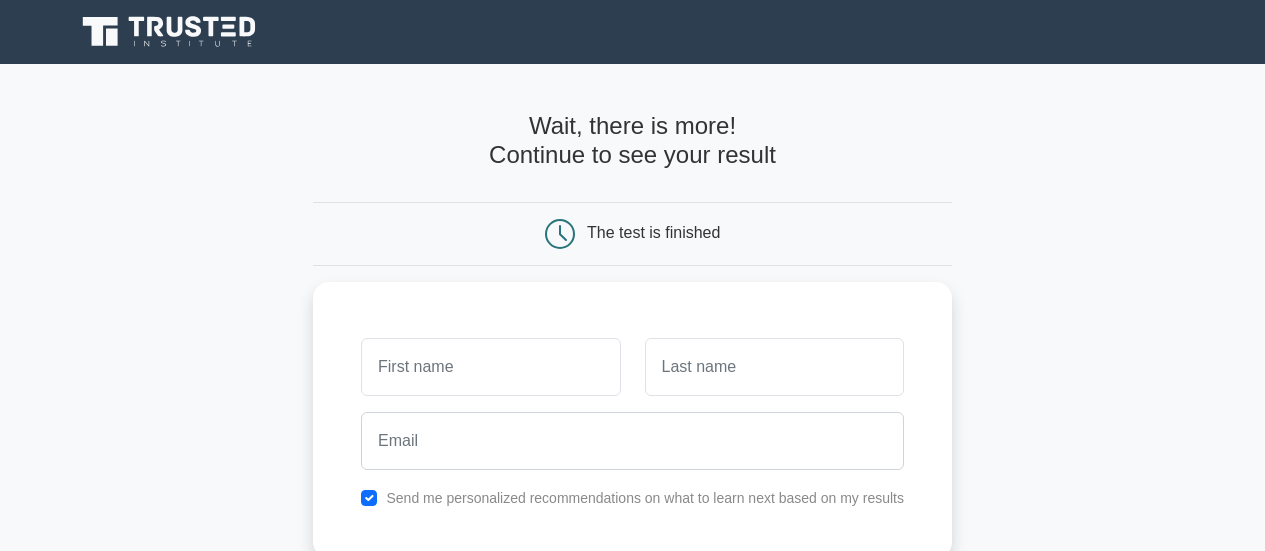 scroll, scrollTop: 0, scrollLeft: 0, axis: both 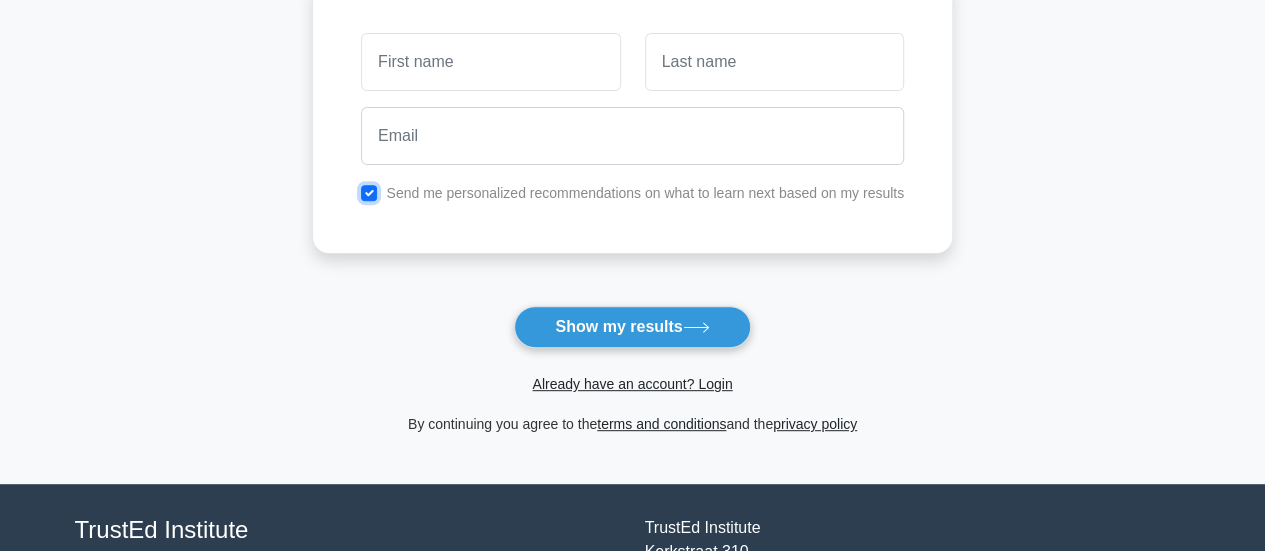 click at bounding box center (369, 193) 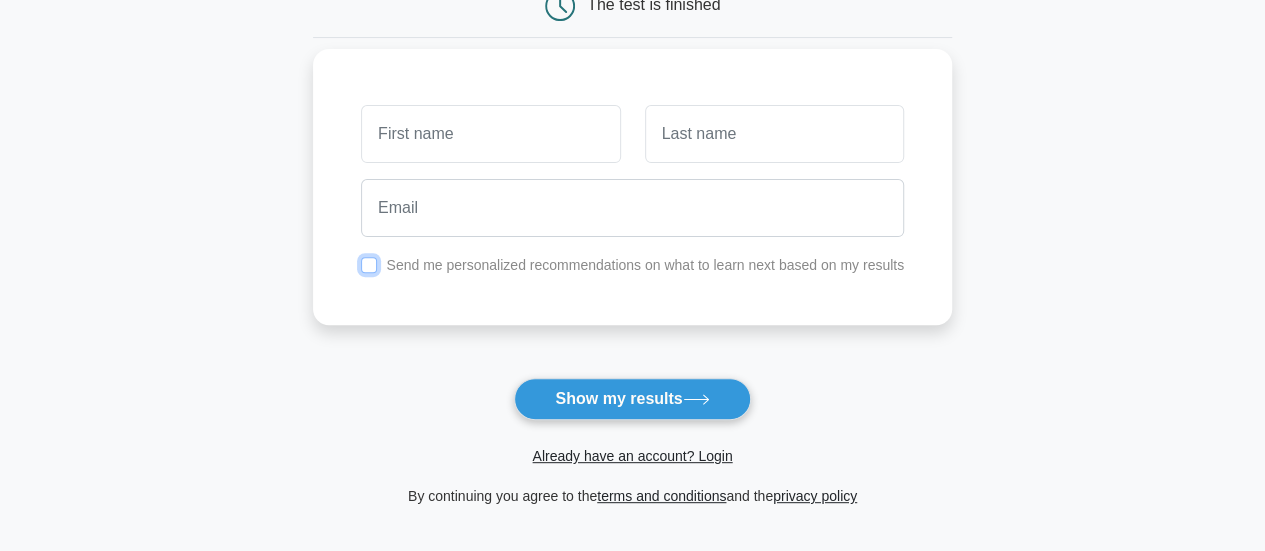 scroll, scrollTop: 200, scrollLeft: 0, axis: vertical 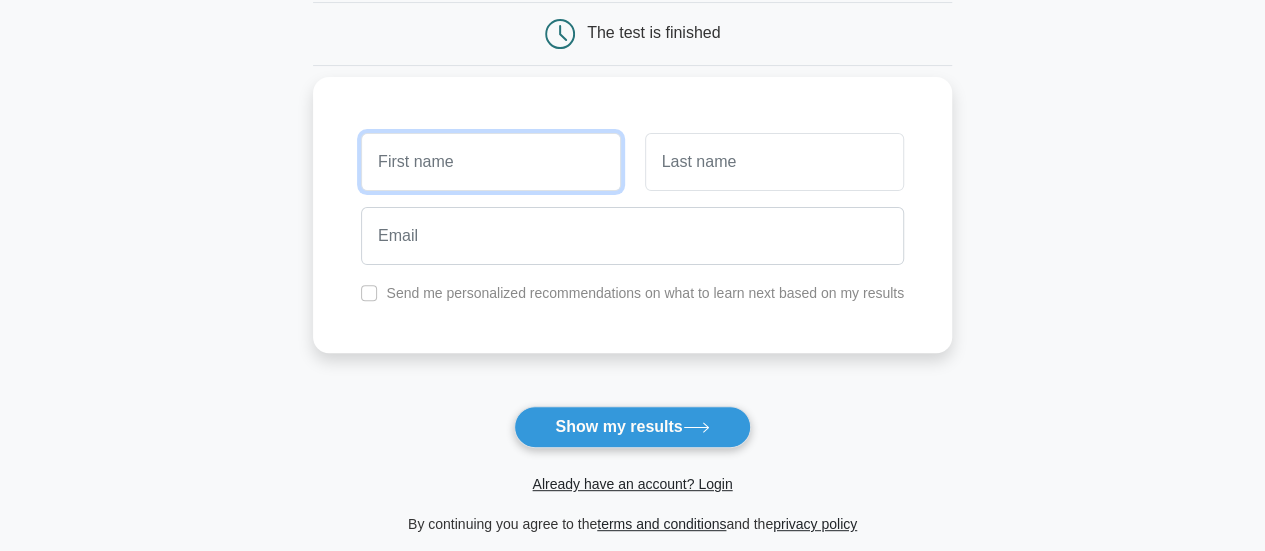 click at bounding box center (490, 162) 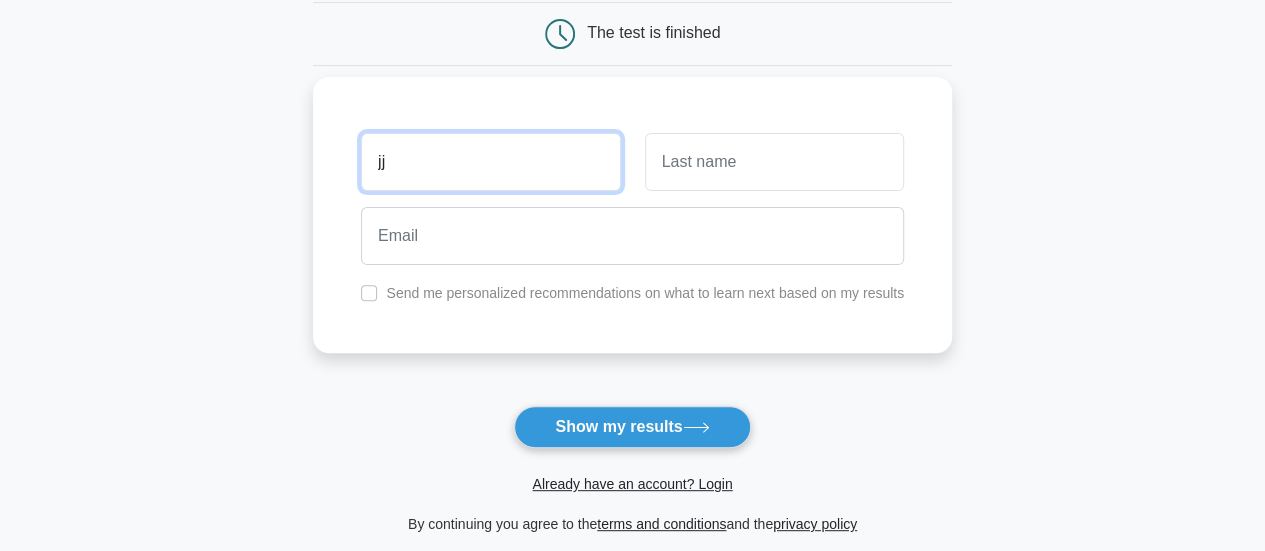 type on "jj" 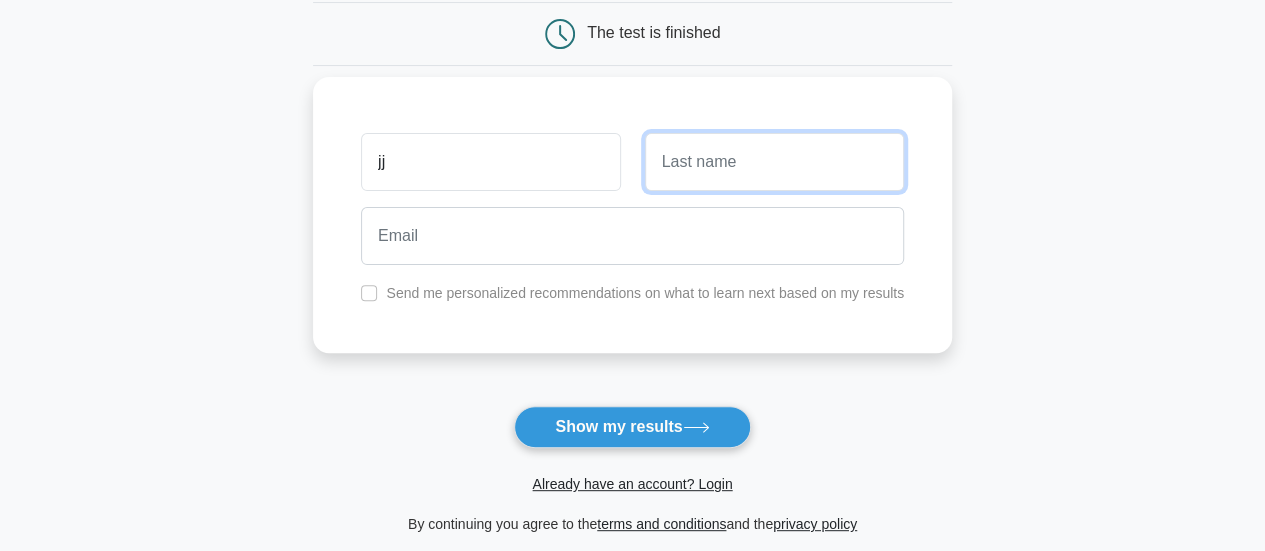 click at bounding box center (774, 162) 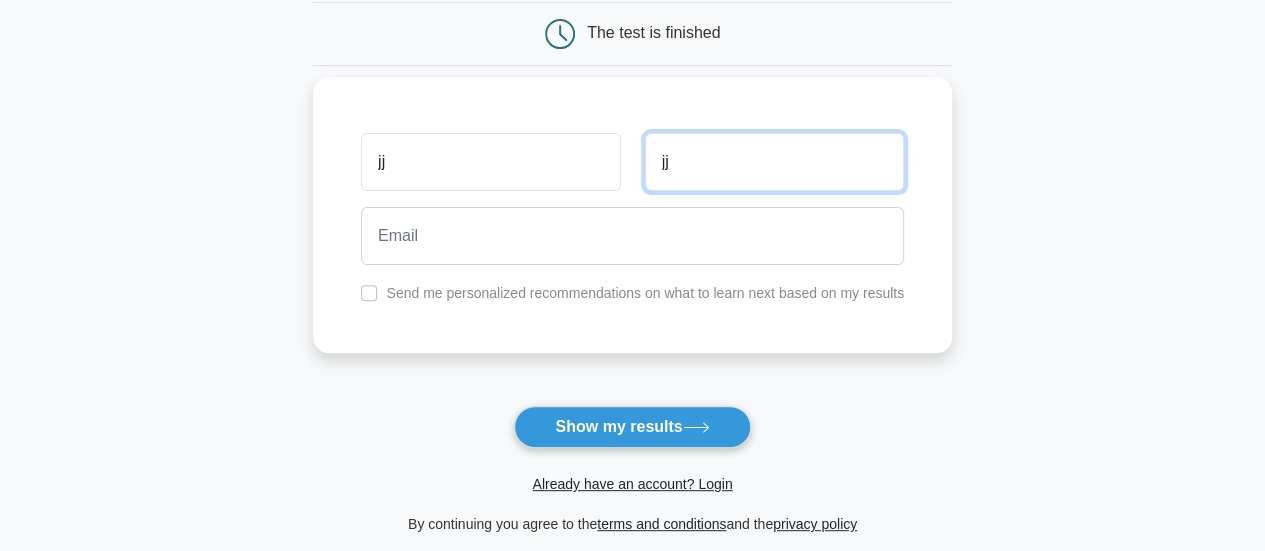 type on "jj" 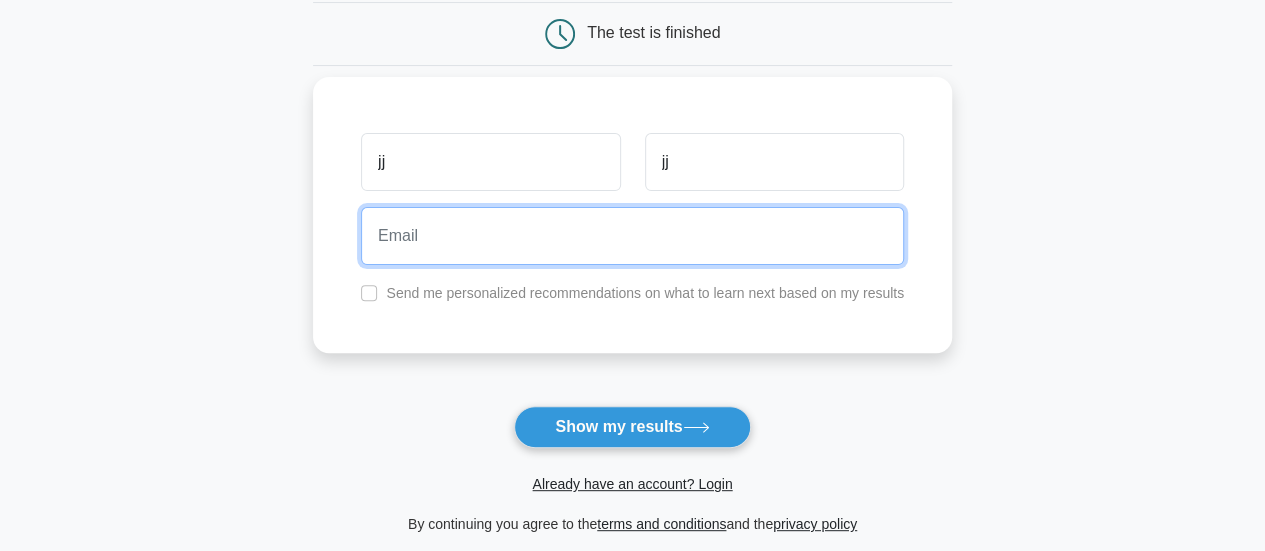 click at bounding box center (632, 236) 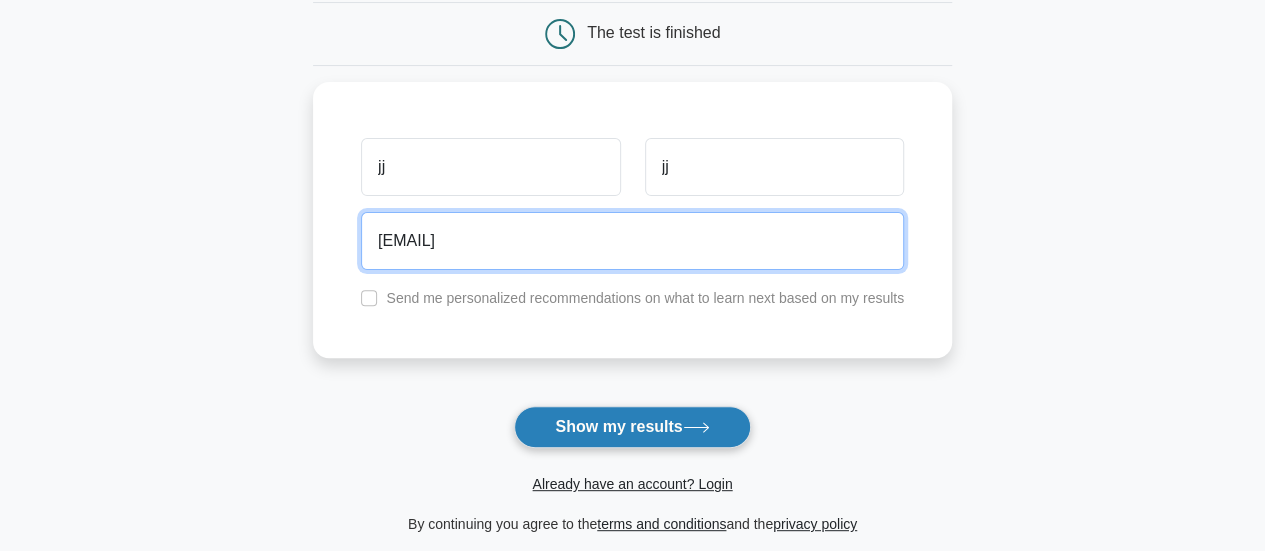 type on "jjjjjj@gmail.com" 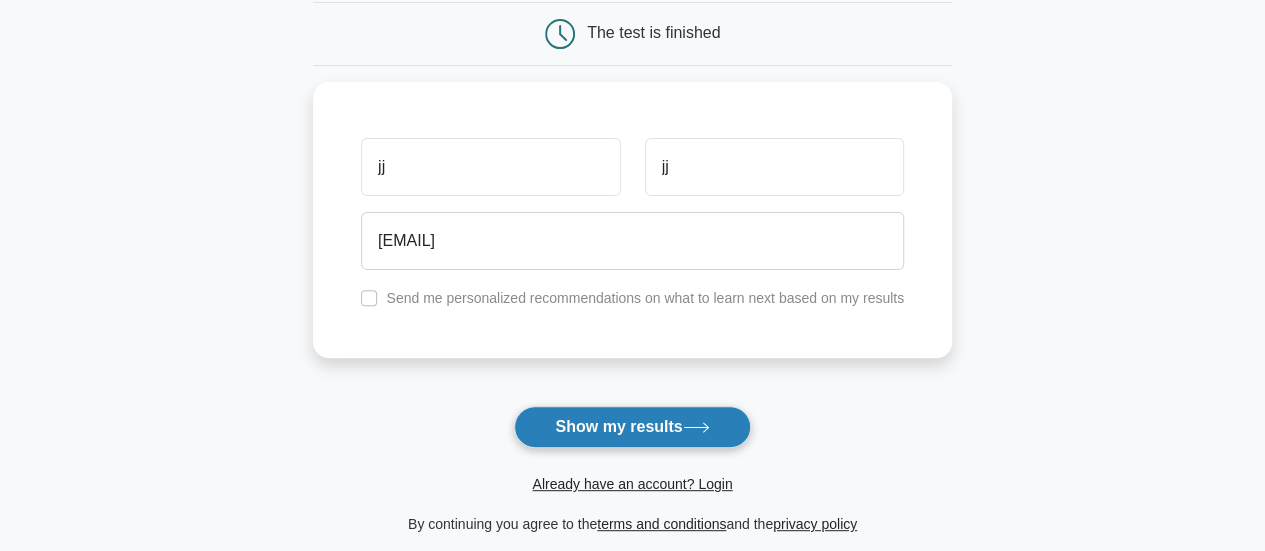 click on "Show my results" at bounding box center (632, 427) 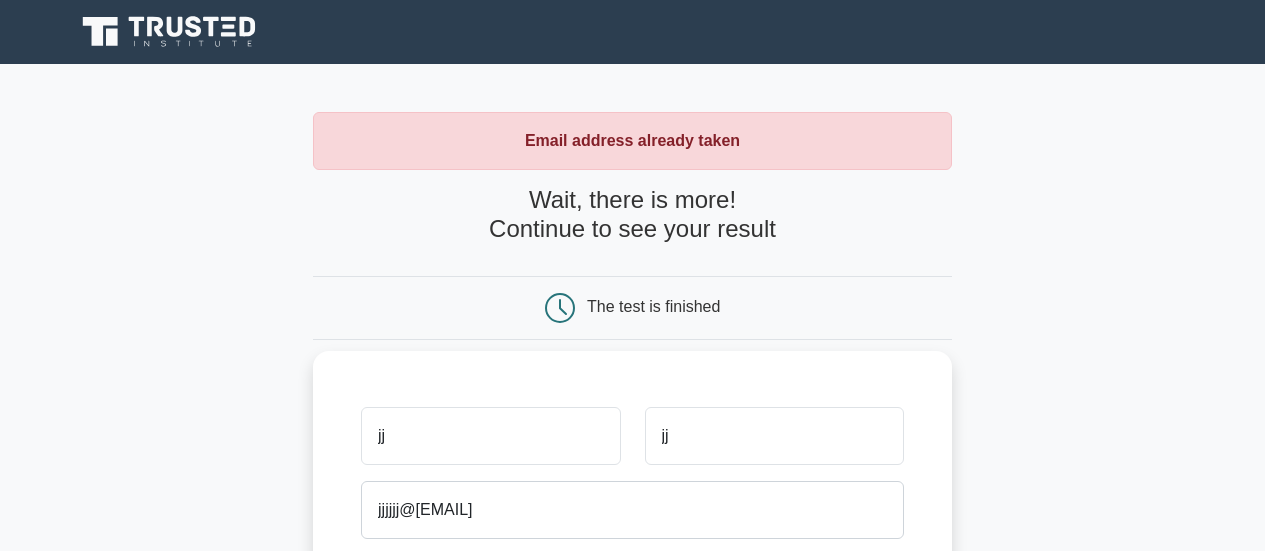 scroll, scrollTop: 0, scrollLeft: 0, axis: both 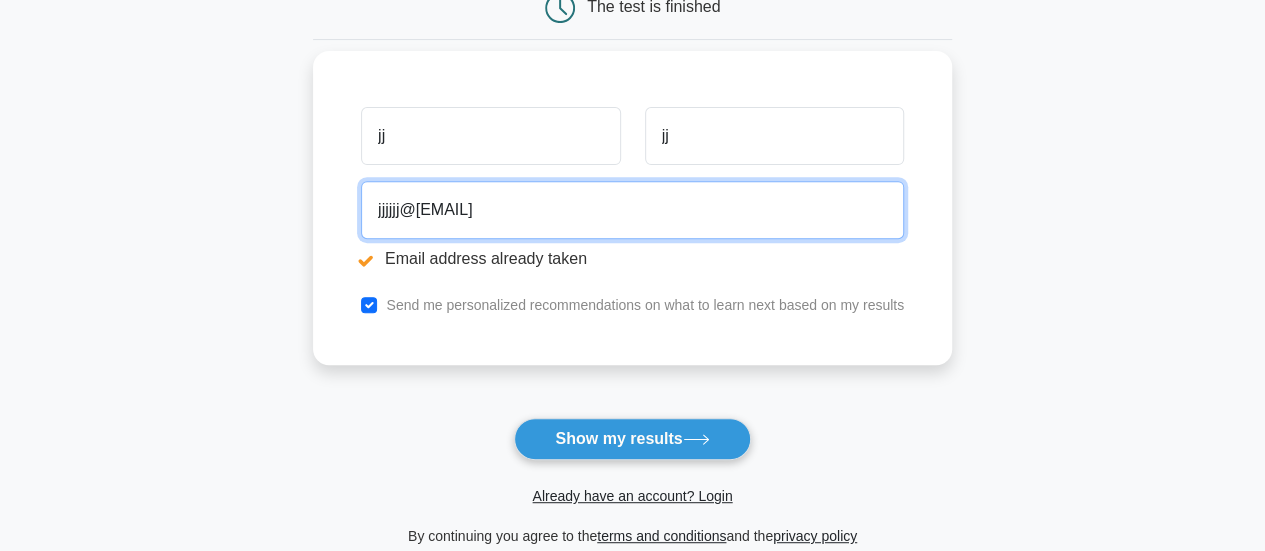 click on "[EMAIL]" at bounding box center [632, 210] 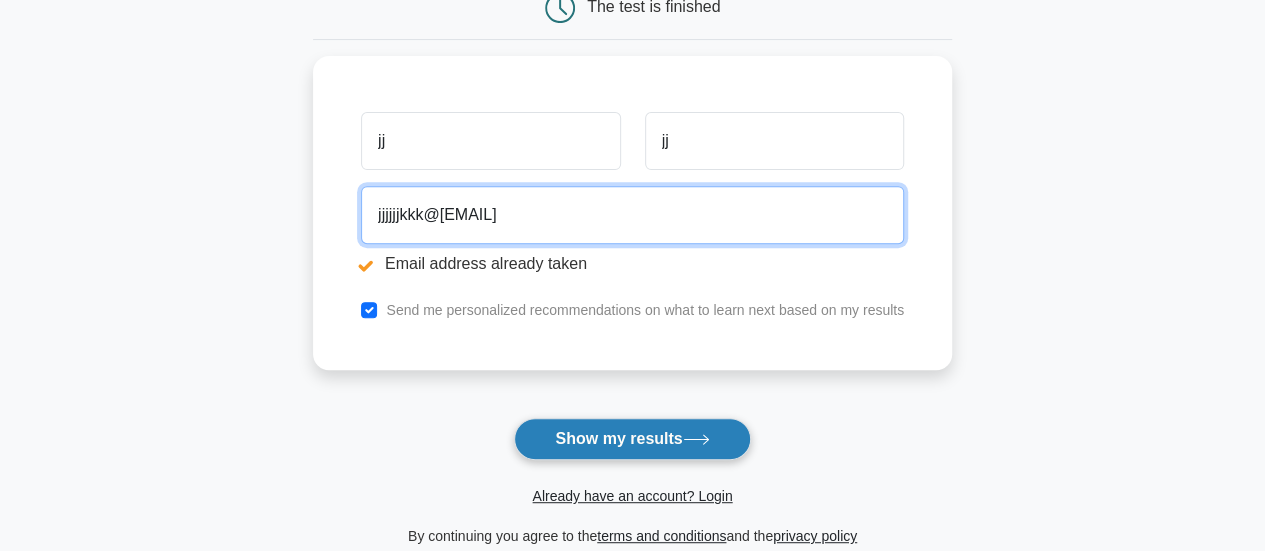 type on "jjjjjjkkk@gmail.com" 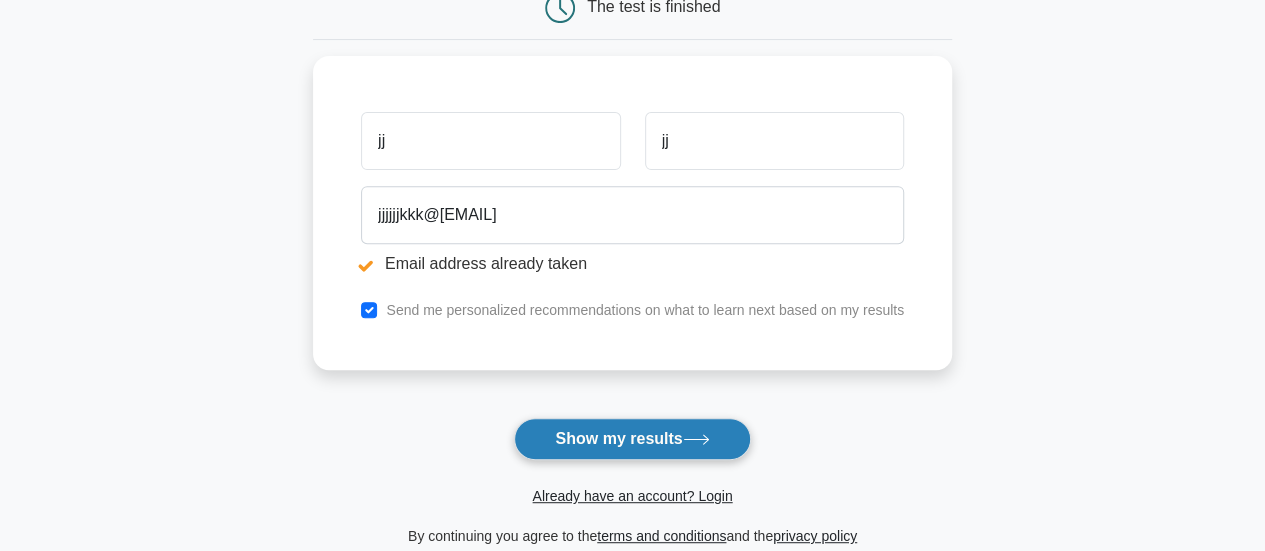 click on "Show my results" at bounding box center [632, 439] 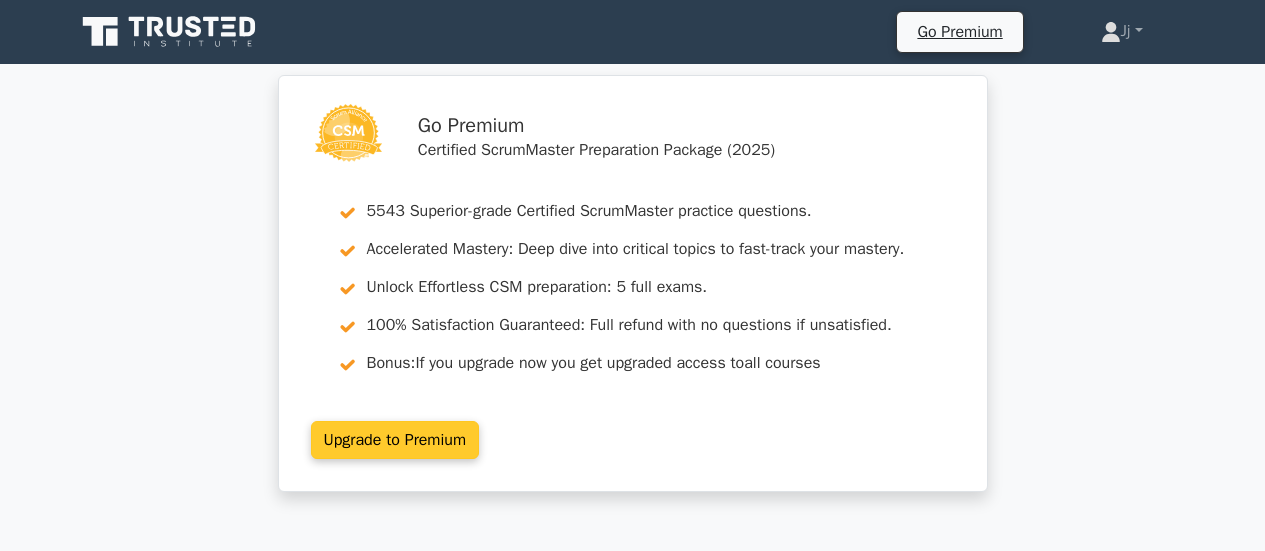 scroll, scrollTop: 0, scrollLeft: 0, axis: both 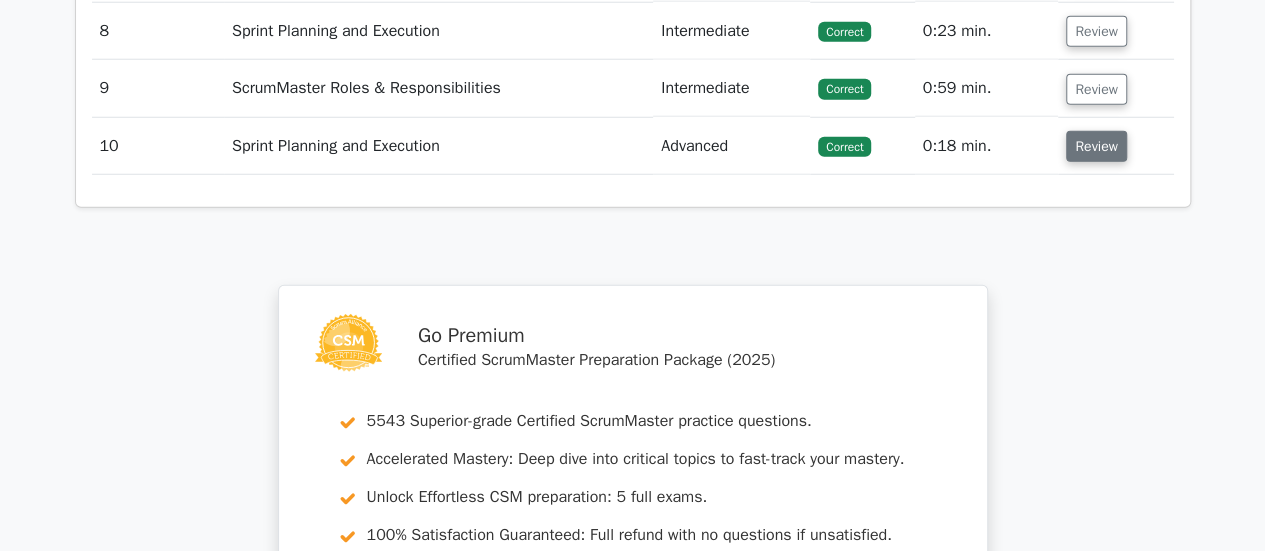 click on "Review" at bounding box center (1096, 146) 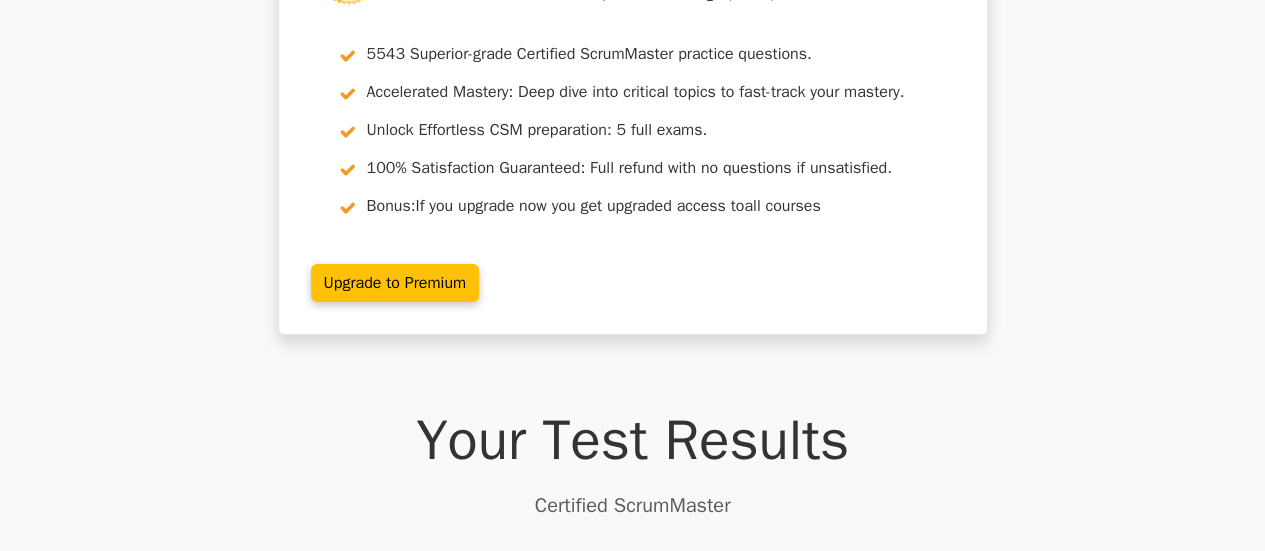 scroll, scrollTop: 100, scrollLeft: 0, axis: vertical 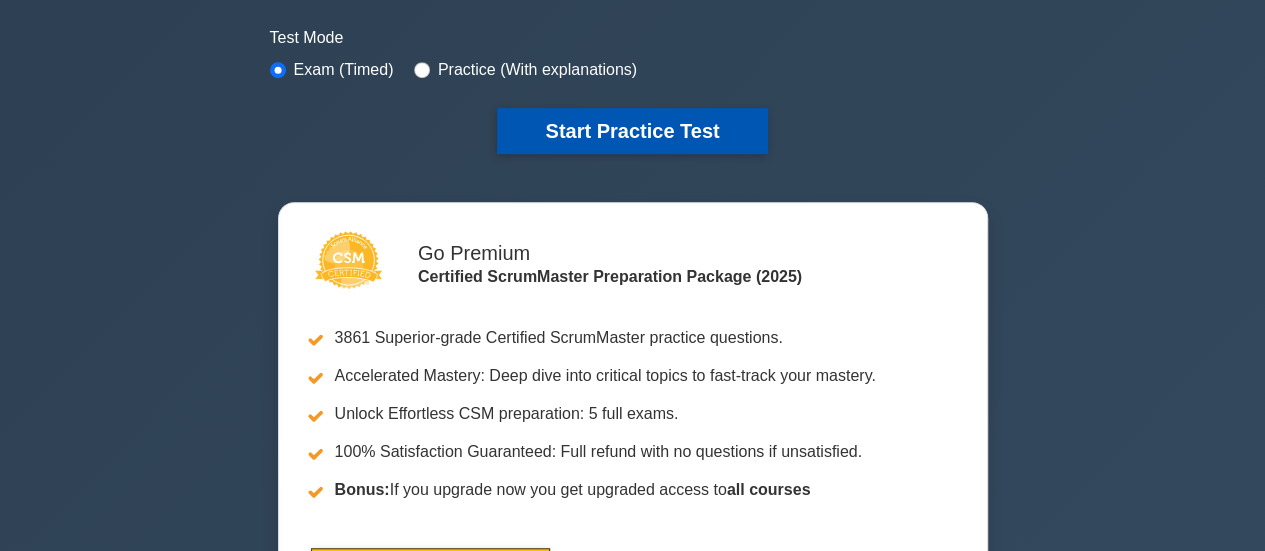 click on "Start Practice Test" at bounding box center (632, 131) 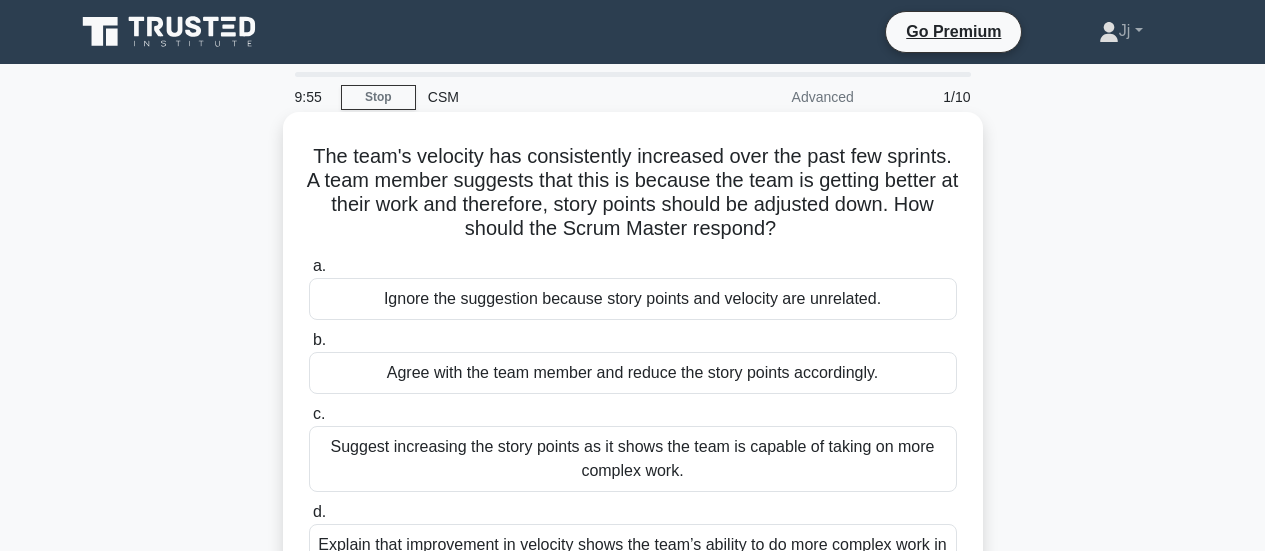 scroll, scrollTop: 0, scrollLeft: 0, axis: both 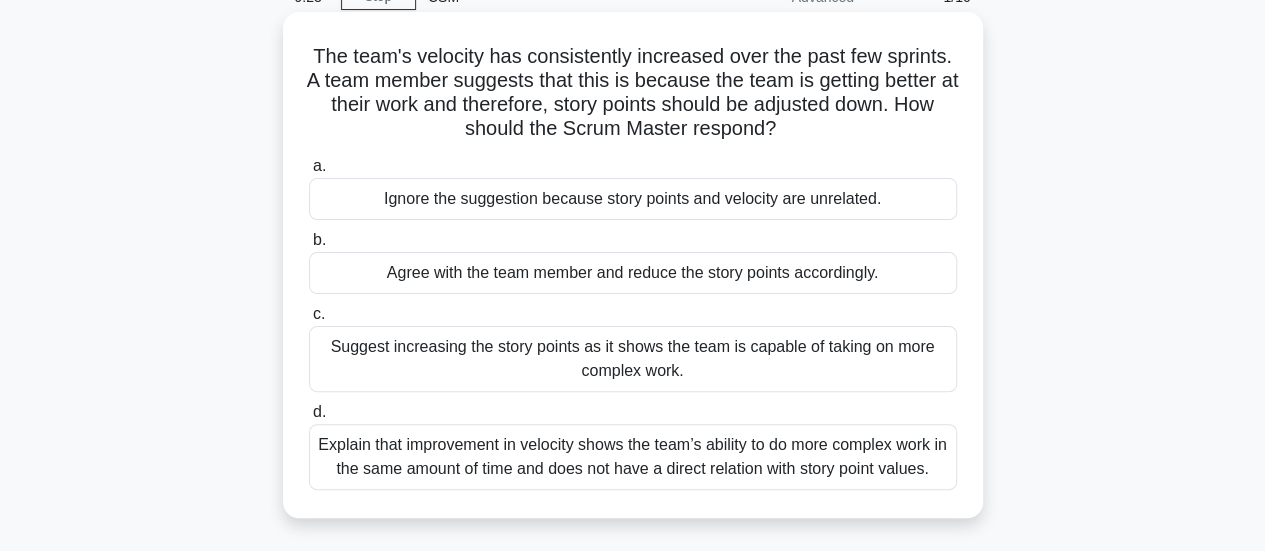 click on "Agree with the team member and reduce the story points accordingly." at bounding box center [633, 273] 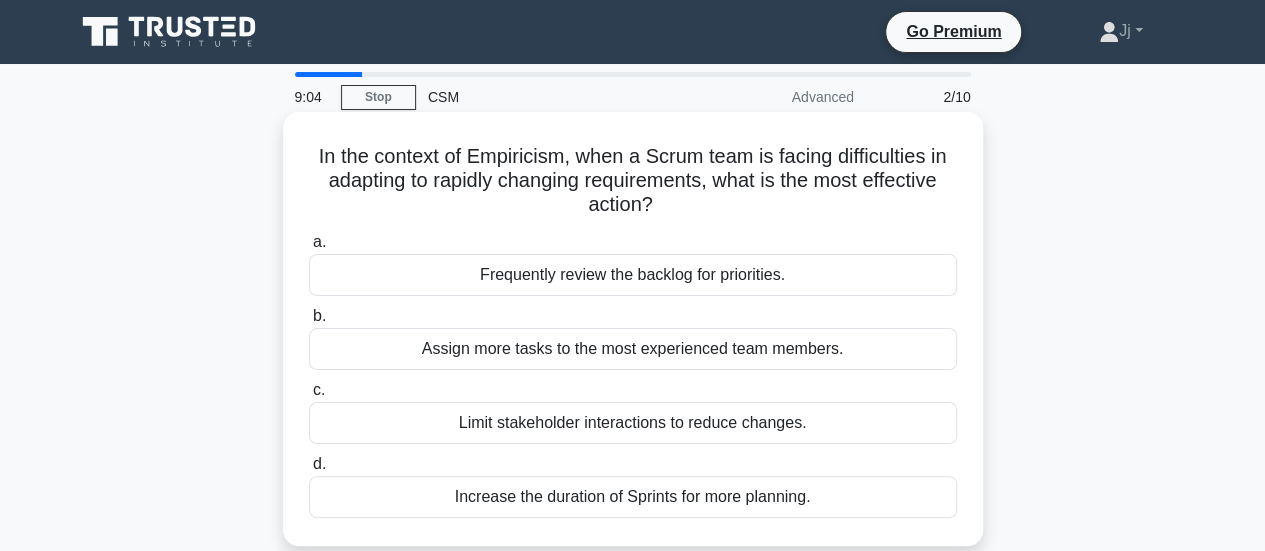 scroll, scrollTop: 100, scrollLeft: 0, axis: vertical 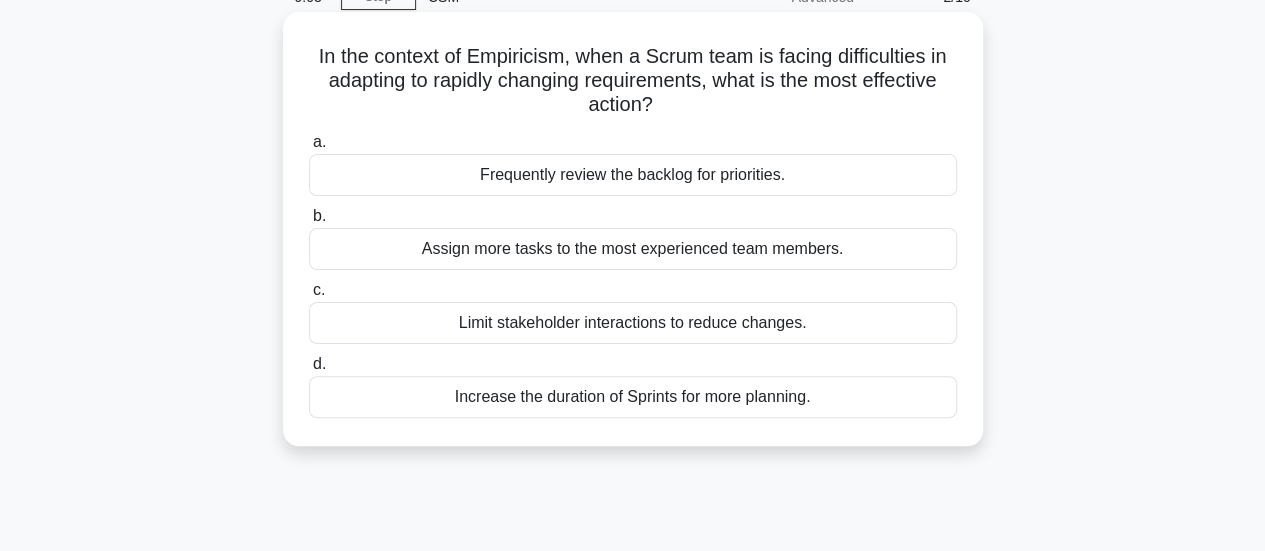 click on "Frequently review the backlog for priorities." at bounding box center (633, 175) 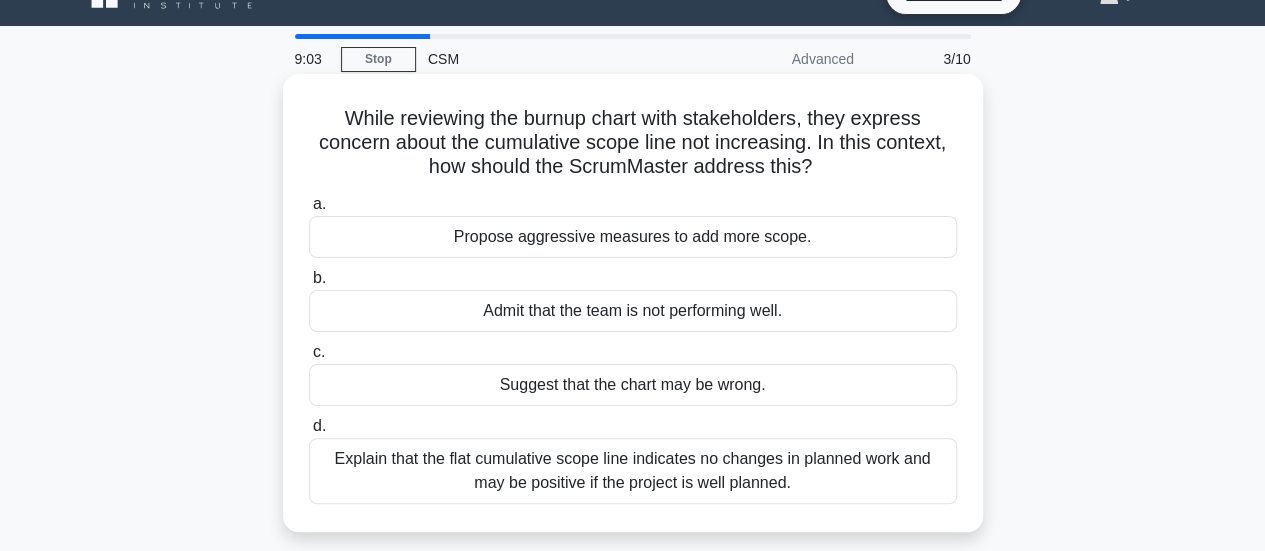 scroll, scrollTop: 0, scrollLeft: 0, axis: both 